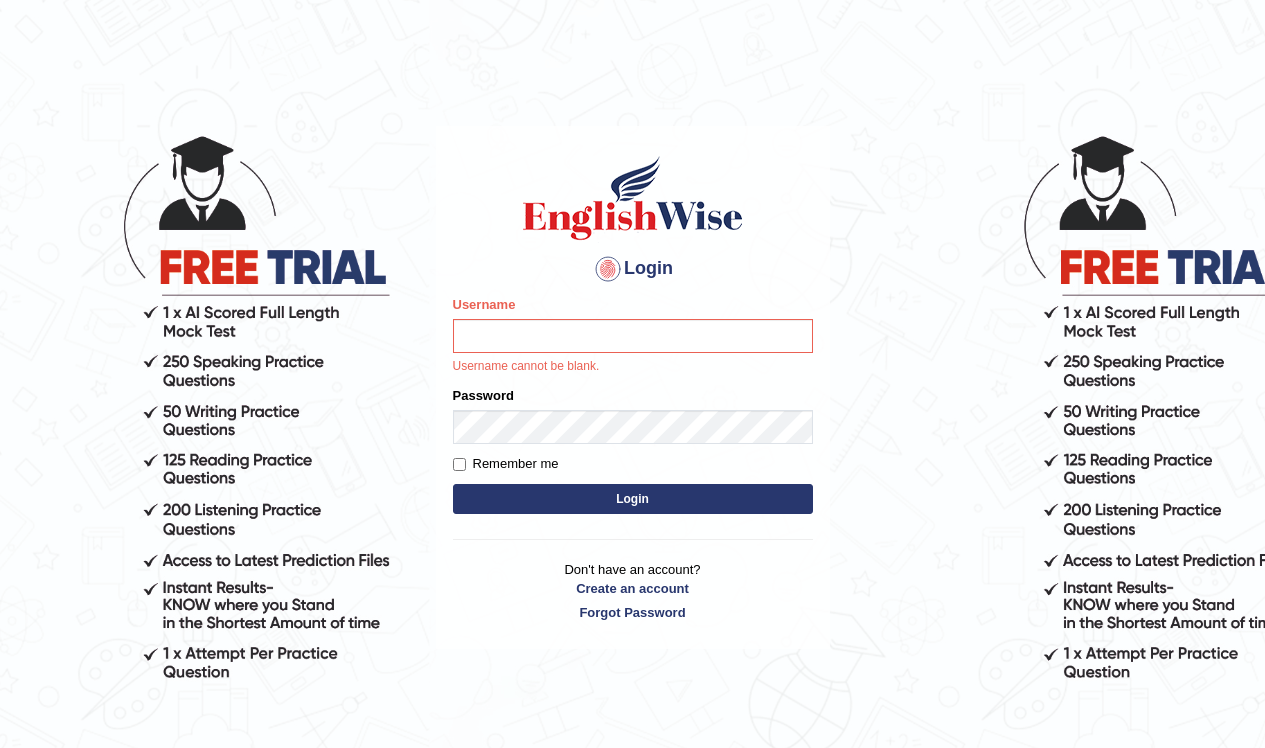 scroll, scrollTop: 0, scrollLeft: 0, axis: both 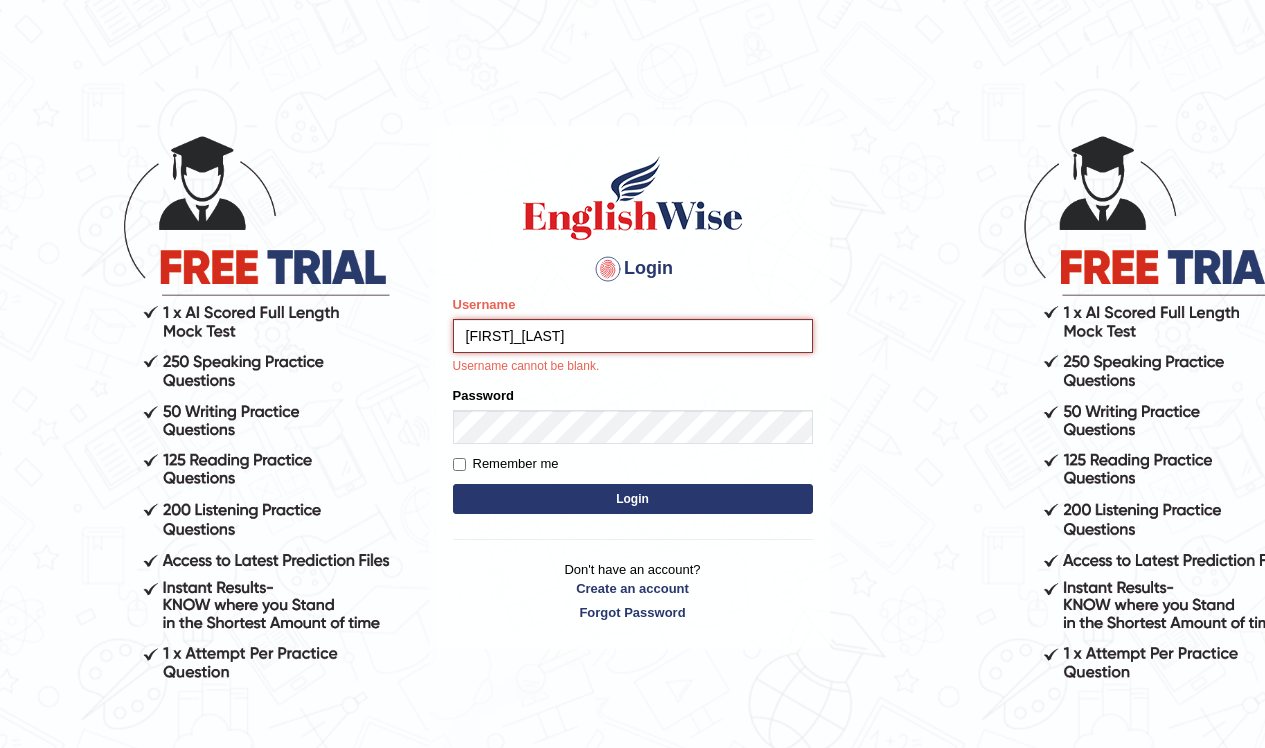 type on "jonathan_francois" 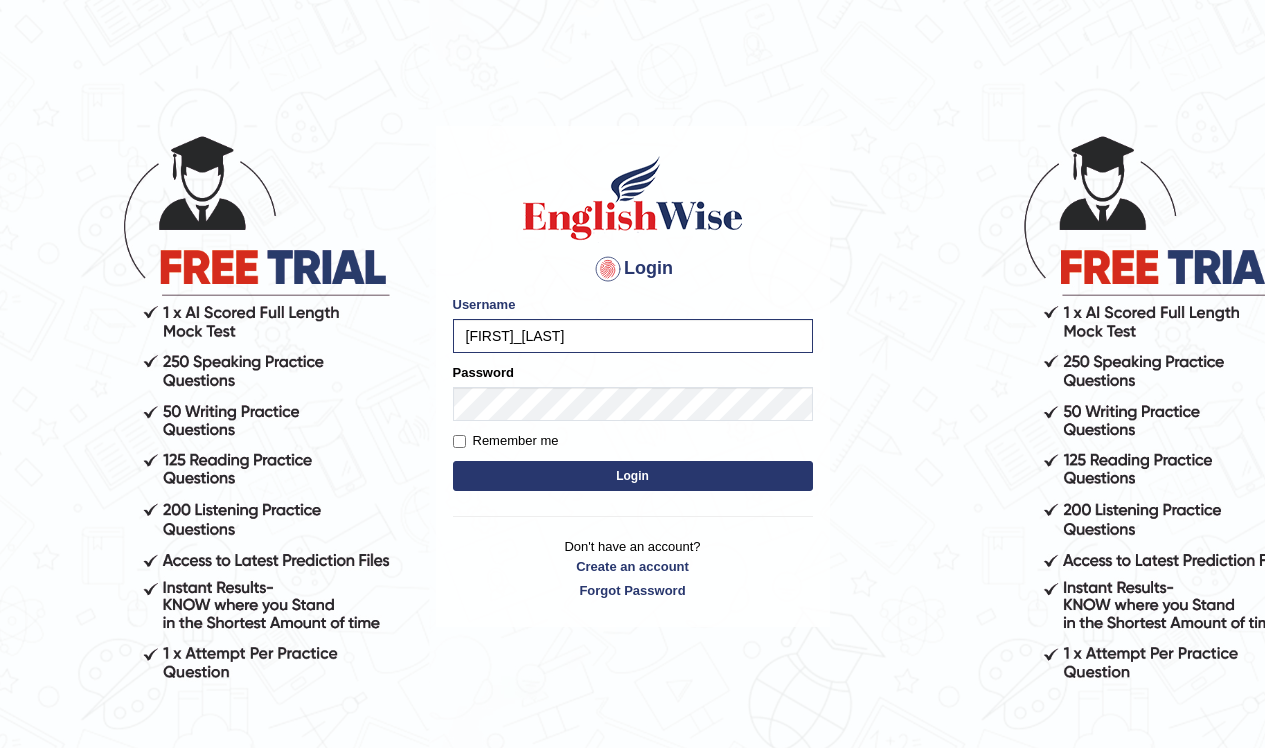 click on "Remember me" at bounding box center (459, 441) 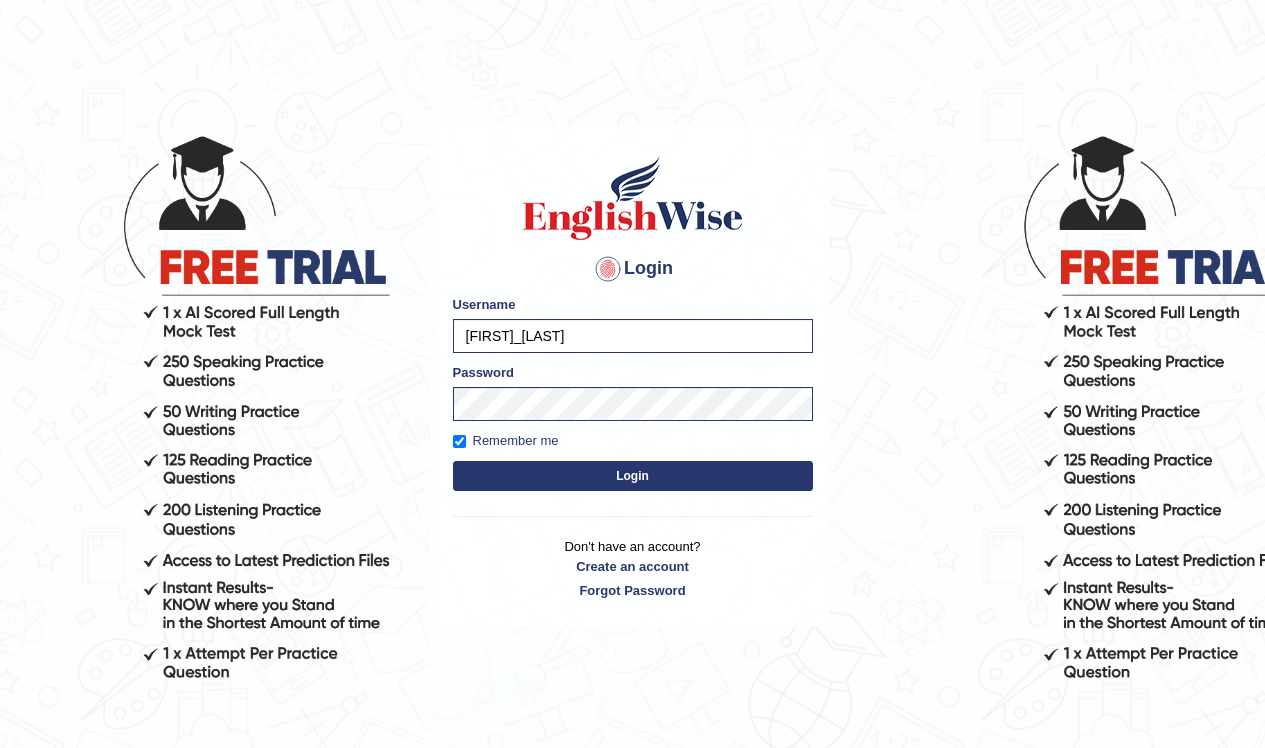 click on "Login" at bounding box center (633, 476) 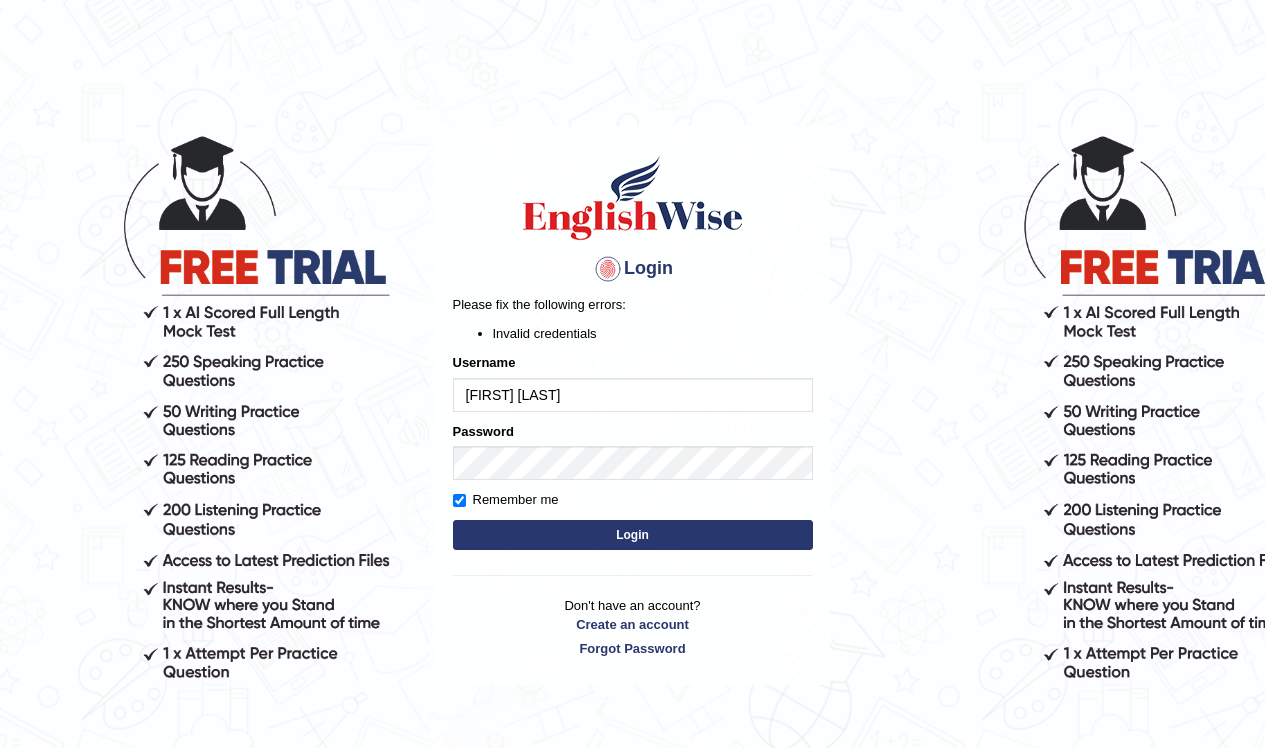 scroll, scrollTop: 0, scrollLeft: 0, axis: both 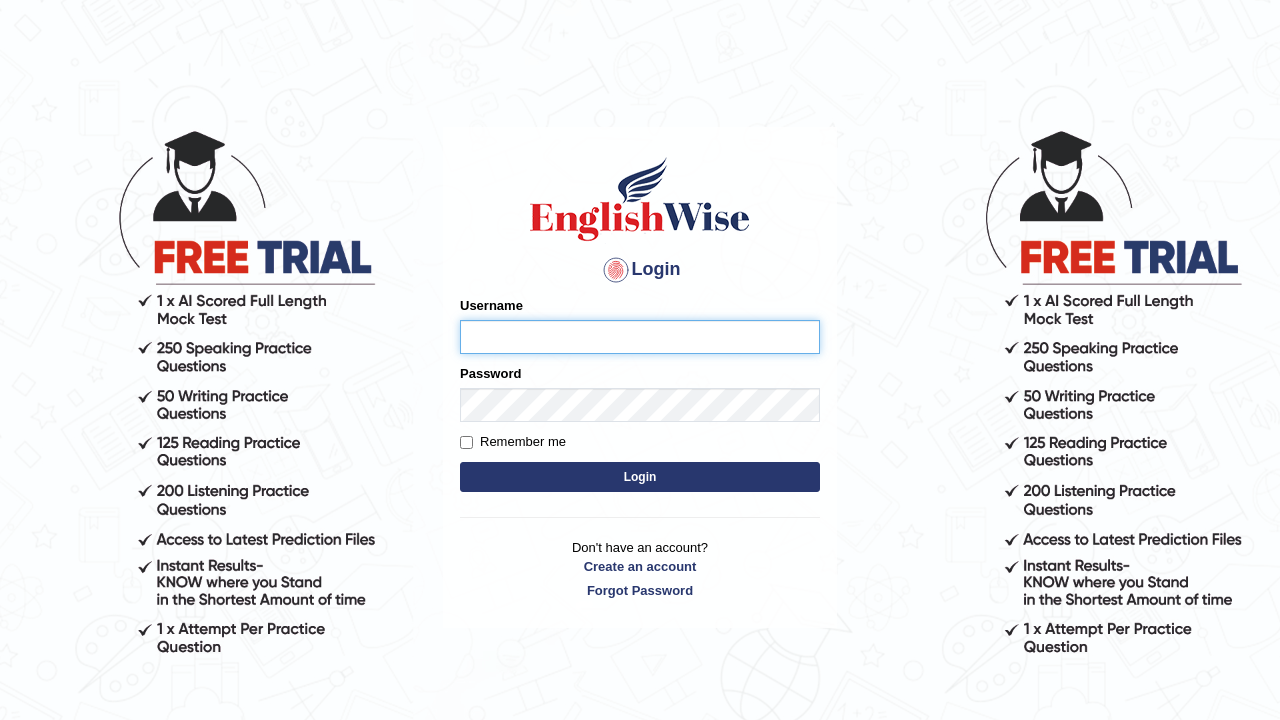 type on "jonathan_francois" 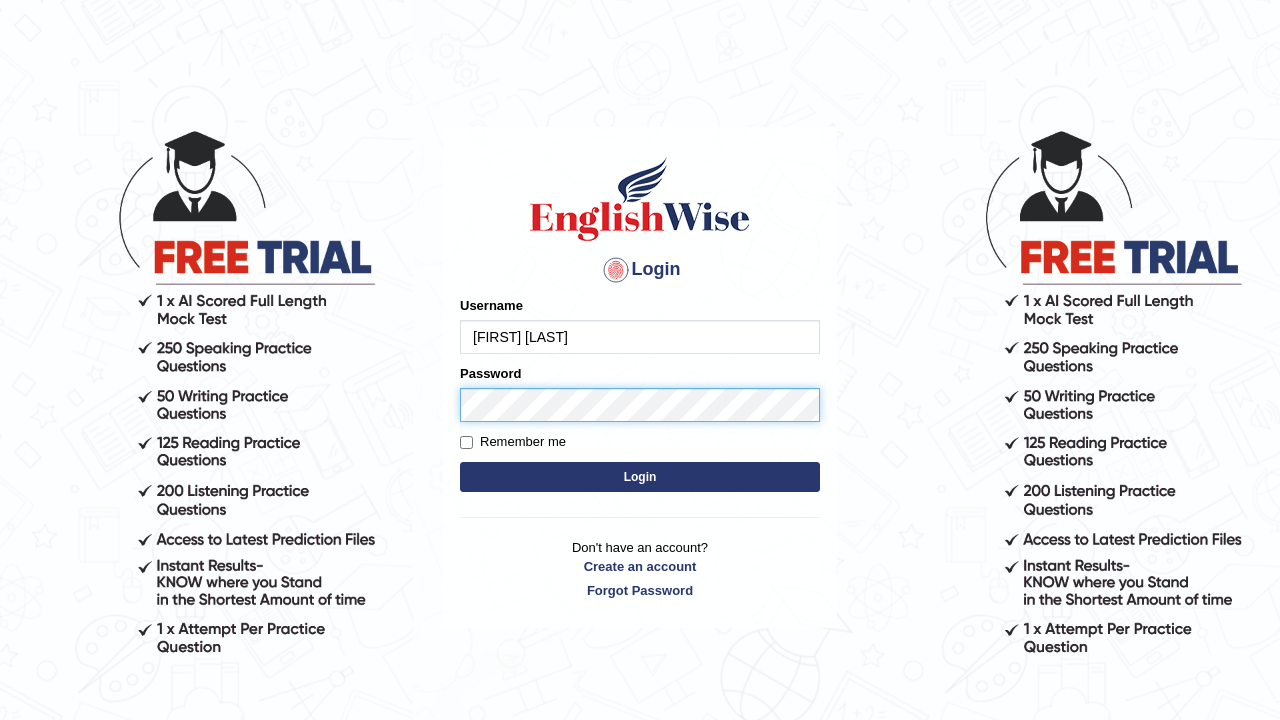 click on "Login" at bounding box center [640, 477] 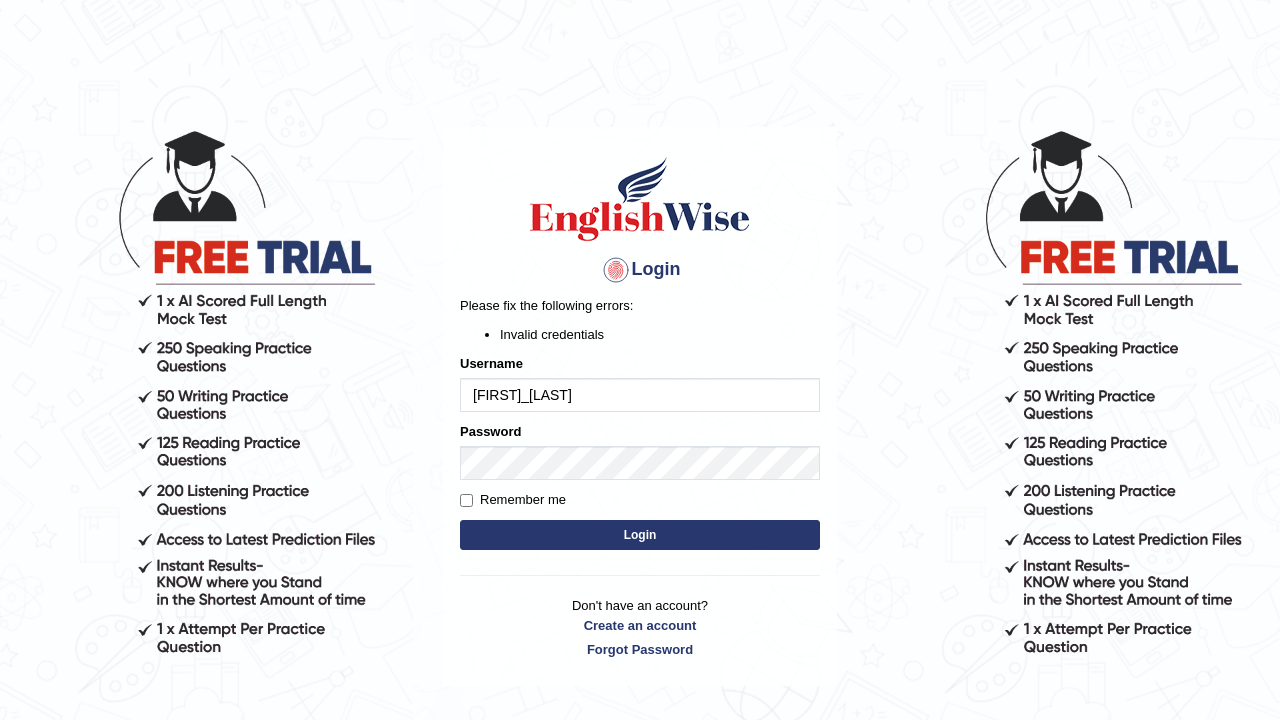 scroll, scrollTop: 0, scrollLeft: 0, axis: both 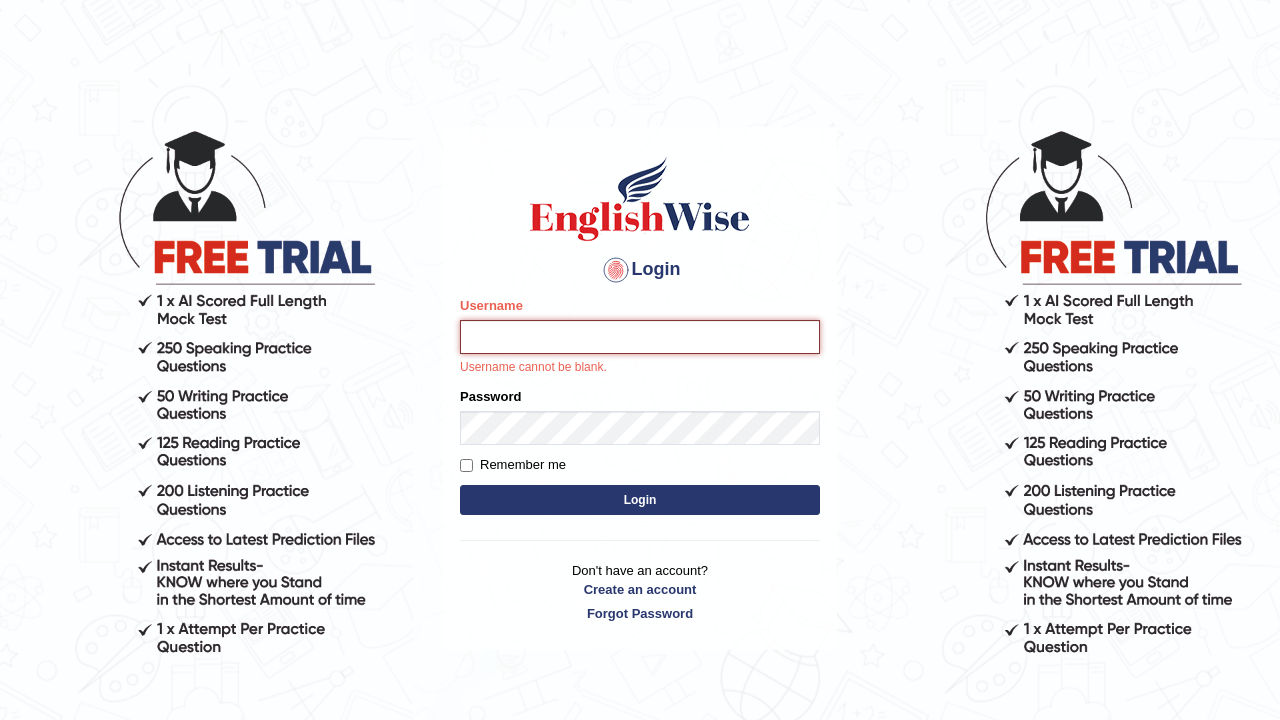click on "Username" at bounding box center (640, 337) 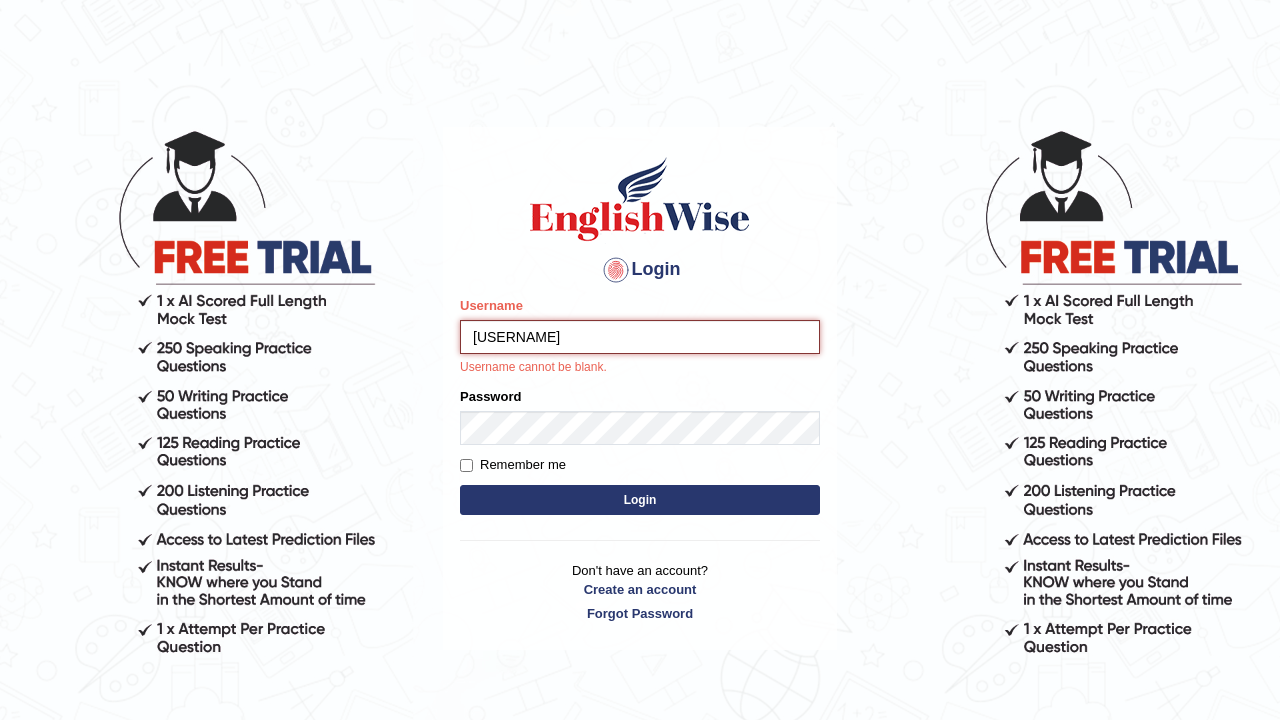 type on "[USERNAME]" 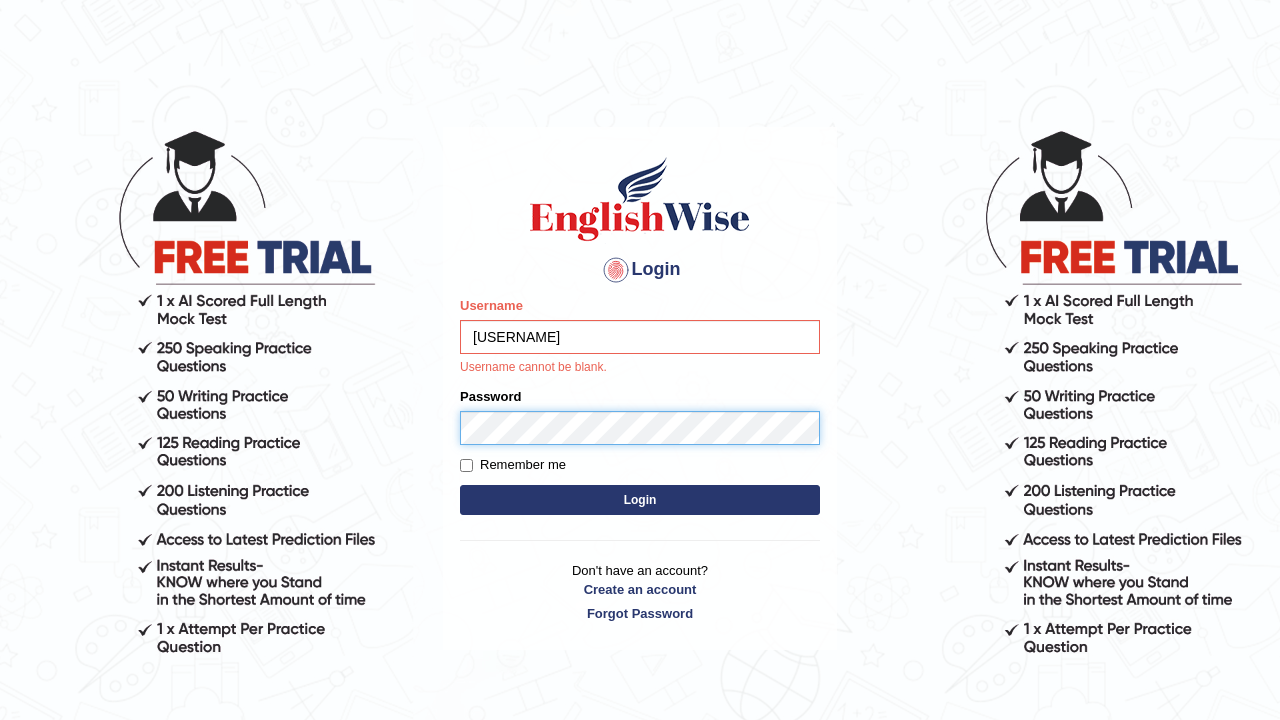click on "Please fix the following errors:
Username
[USERNAME]
Username cannot be blank.
Password
Remember me
Login" at bounding box center [640, 408] 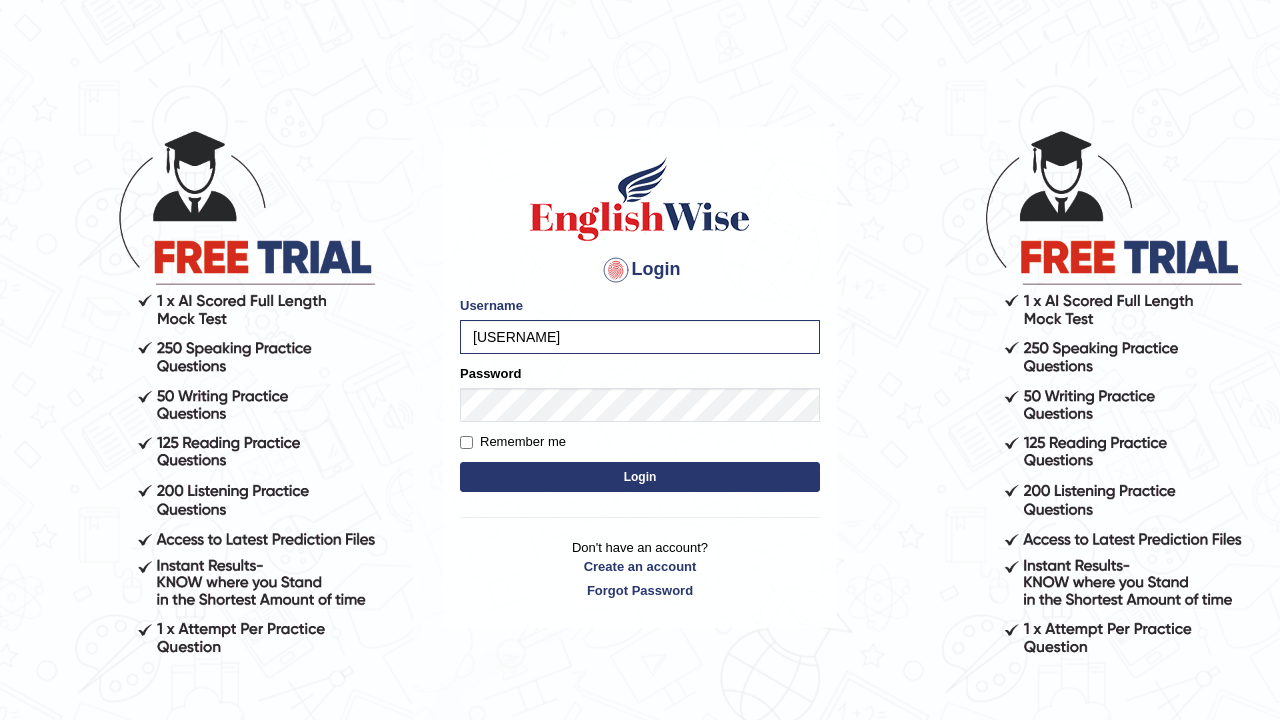 click on "Login" at bounding box center [640, 477] 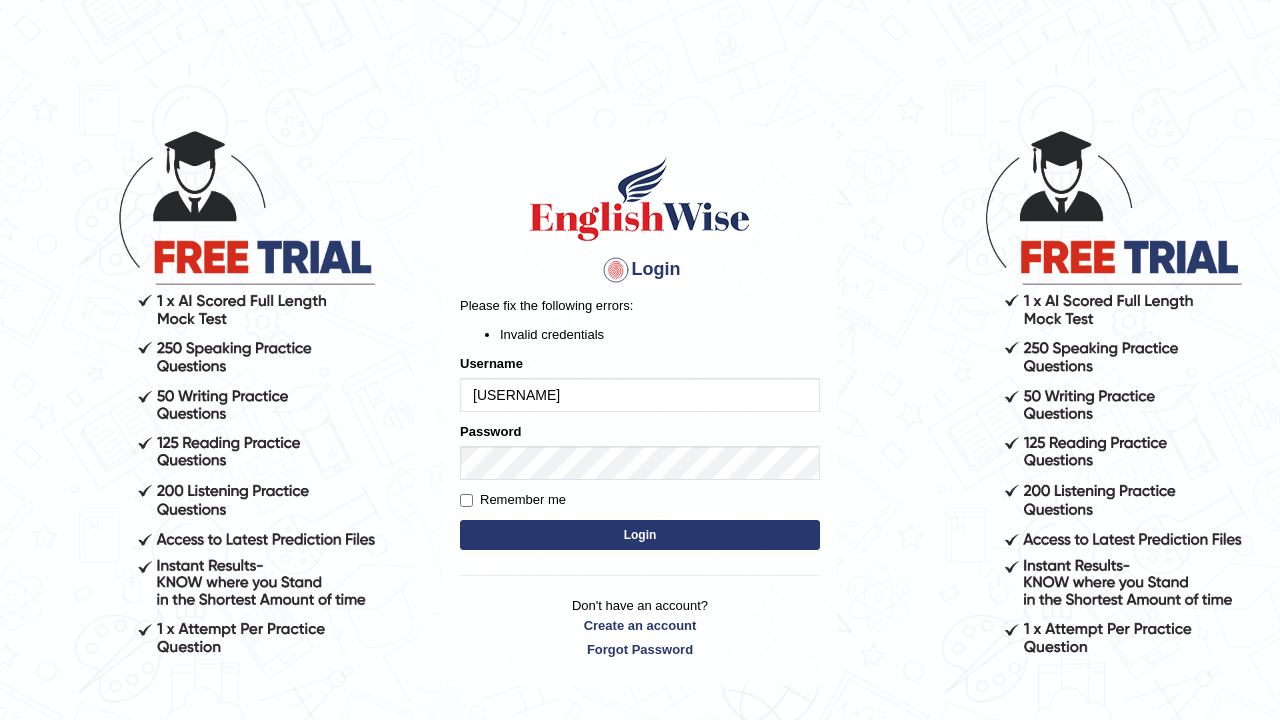 scroll, scrollTop: 0, scrollLeft: 0, axis: both 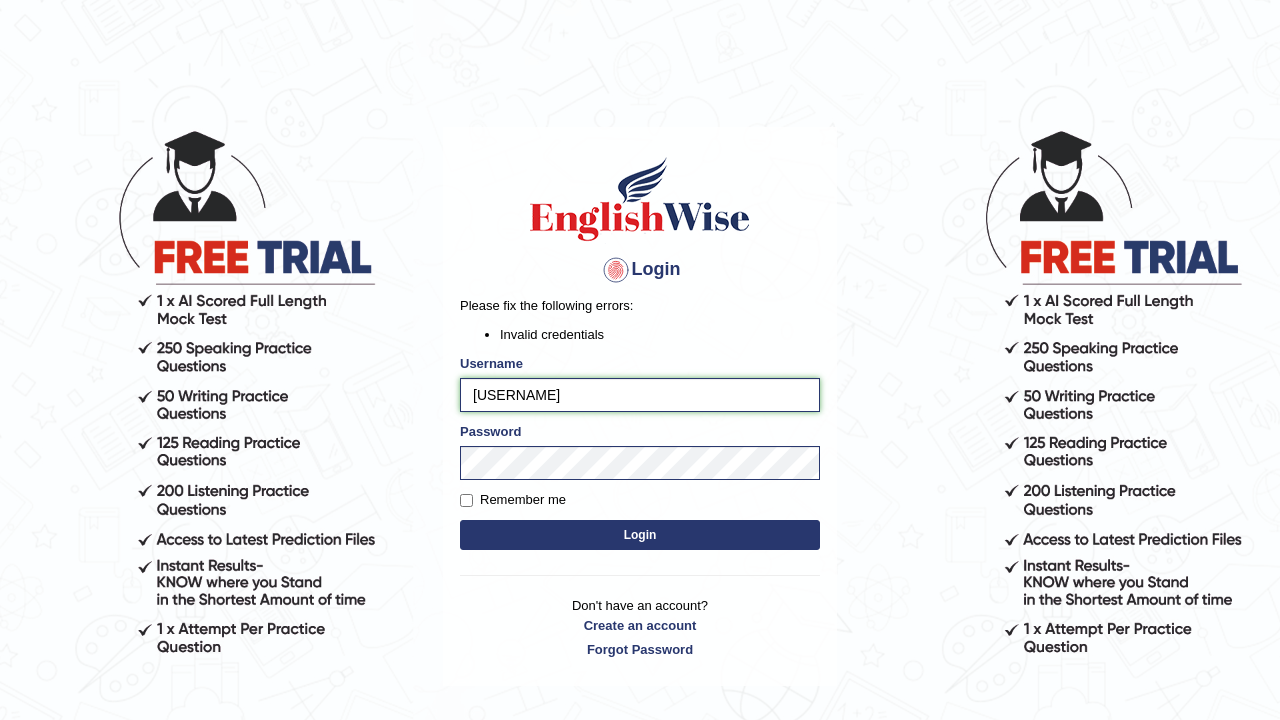 click on "jonathan_paramatta" at bounding box center (640, 395) 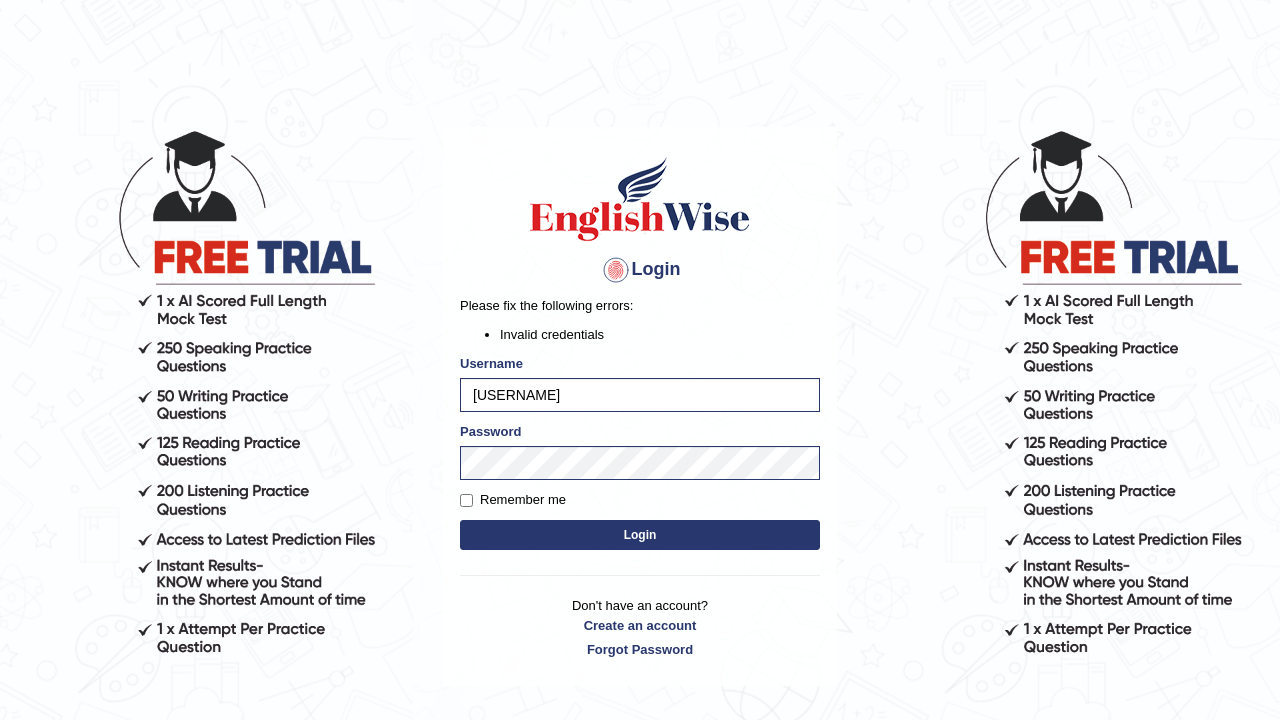 click on "Login" at bounding box center [640, 535] 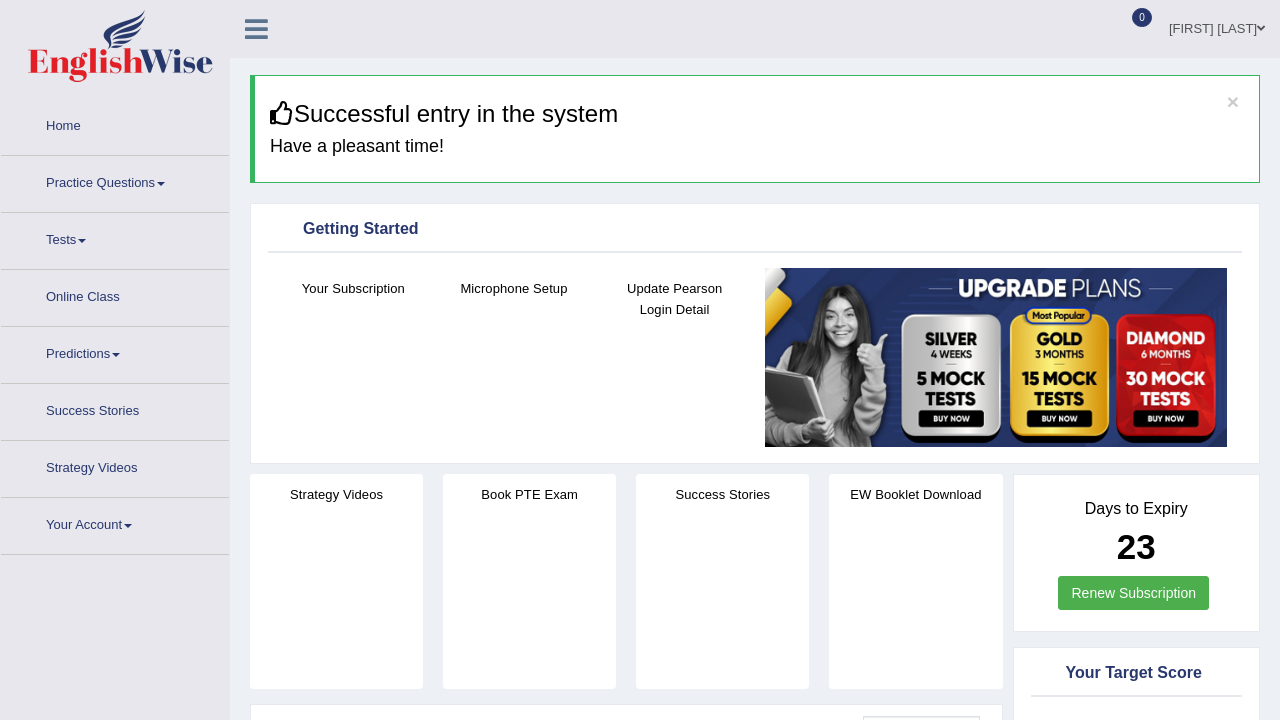 scroll, scrollTop: 0, scrollLeft: 0, axis: both 